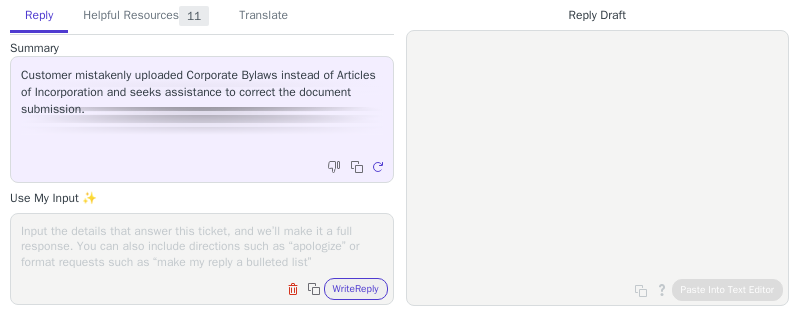 scroll, scrollTop: 0, scrollLeft: 0, axis: both 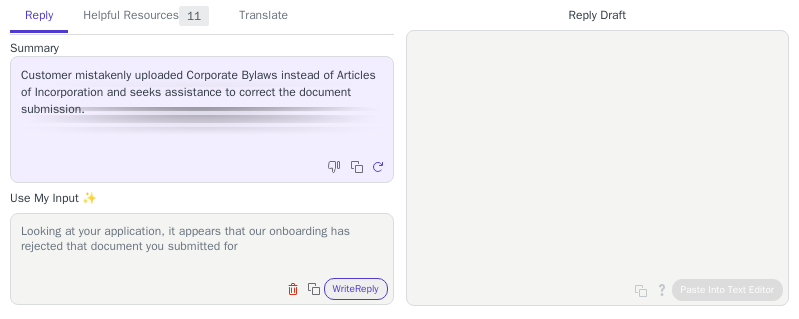 click on "Looking at your application, it appears that our onboarding has rejected that document you submitted for" at bounding box center [202, 246] 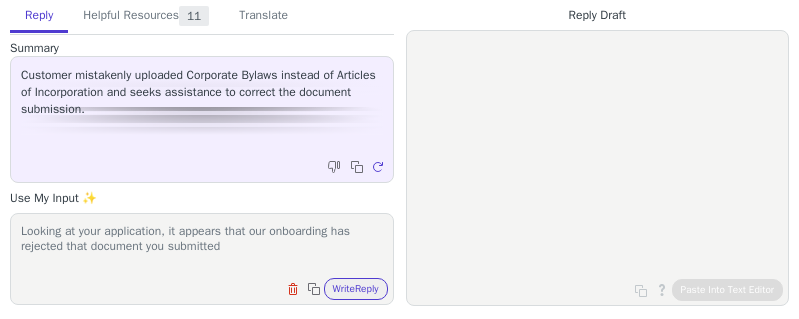 click on "Looking at your application, it appears that our onboarding has rejected that document you submitted" at bounding box center [202, 246] 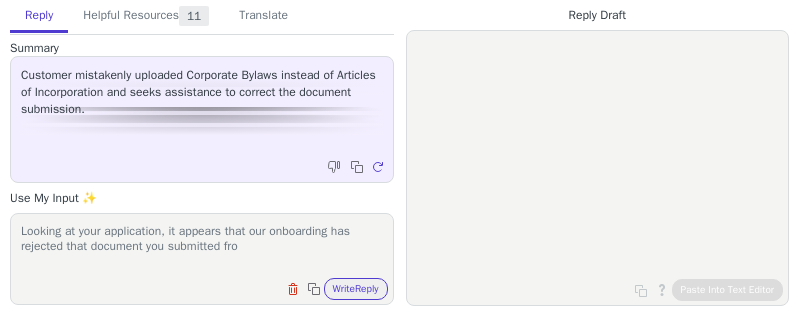 click on "Looking at your application, it appears that our onboarding has rejected that document you submitted fro" at bounding box center [202, 246] 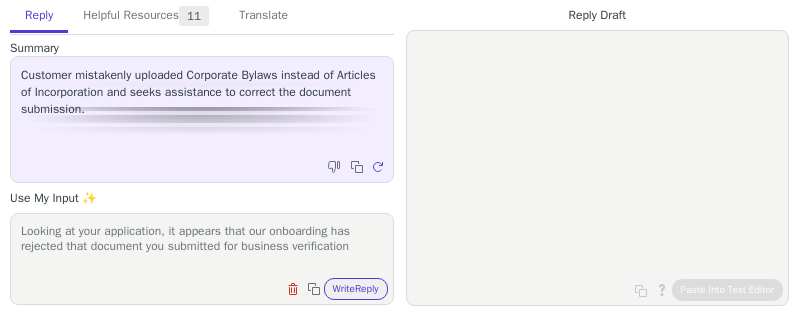 drag, startPoint x: 73, startPoint y: 252, endPoint x: 136, endPoint y: 252, distance: 63 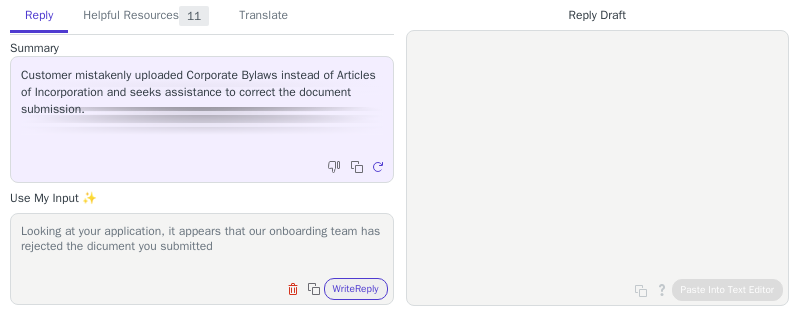 click on "Looking at your application, it appears that our onboarding team has rejected the dicument you submitted" at bounding box center (202, 246) 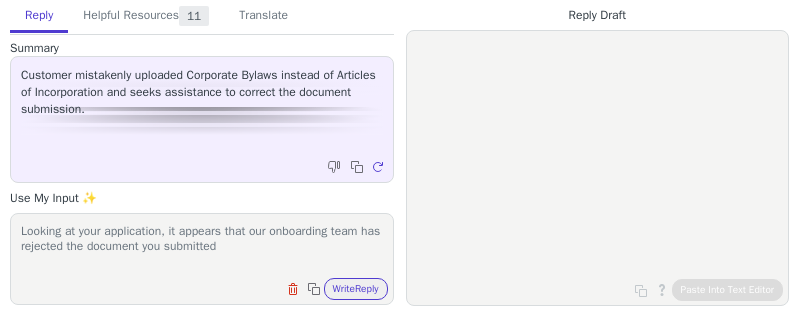 click on "Looking at your application, it appears that our onboarding team has rejected the document you submitted" at bounding box center [202, 246] 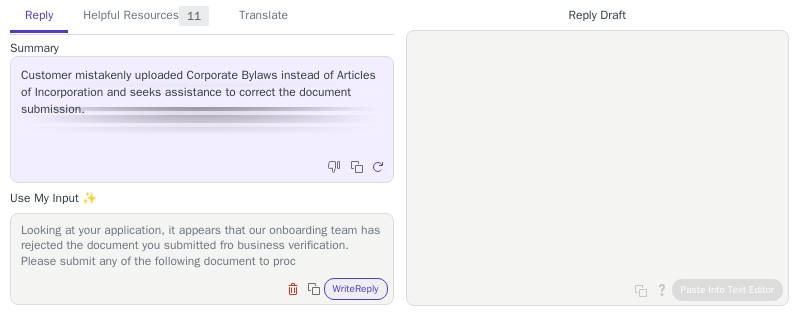 scroll, scrollTop: 16, scrollLeft: 0, axis: vertical 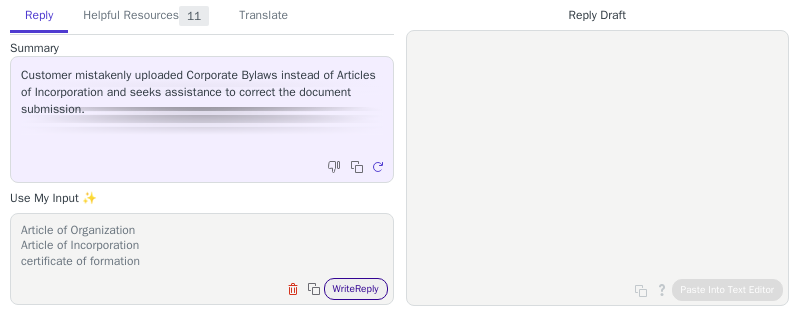 type on "Looking at your application, it appears that our onboarding team has rejected the document you submitted fro business verification. Please submit any of the following document to proceed with your application;
Article of Organization
Article of Incorporation
certificate of formation" 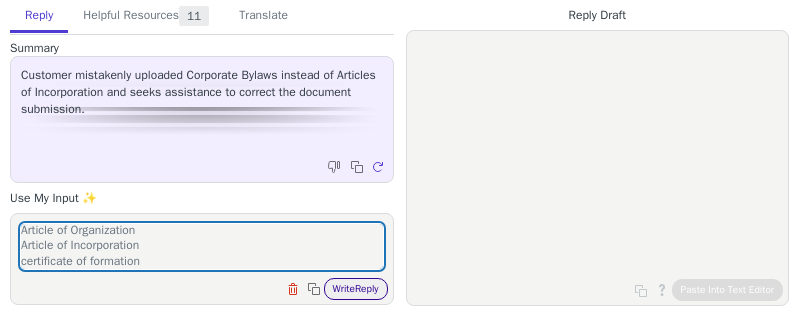 click on "Write  Reply" at bounding box center [356, 289] 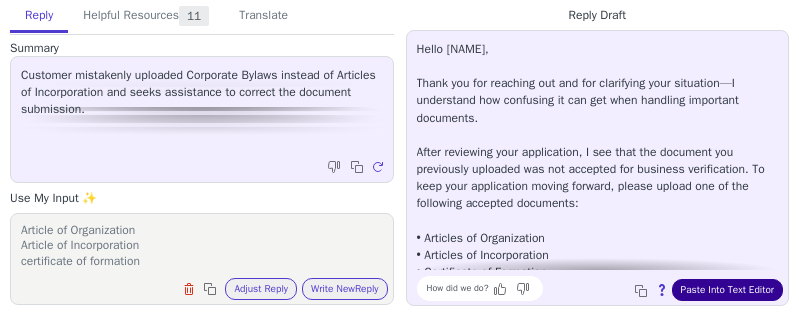 click on "Paste Into Text Editor" at bounding box center (727, 290) 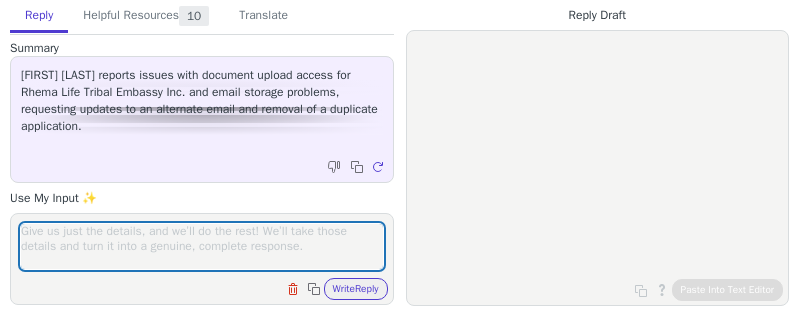 scroll, scrollTop: 0, scrollLeft: 0, axis: both 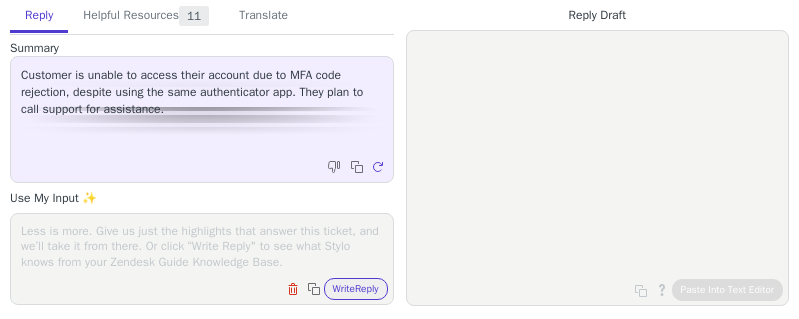 click at bounding box center [202, 246] 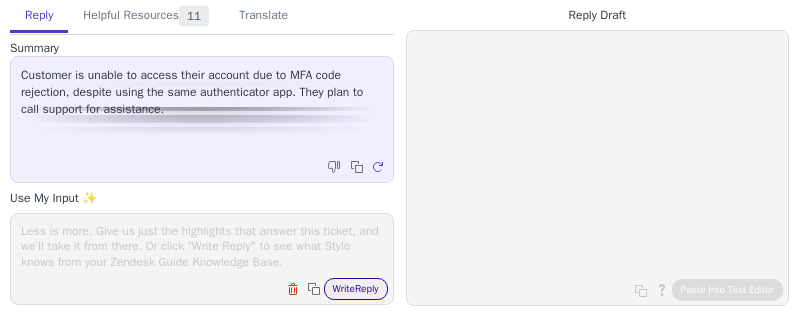 click on "Write  Reply" at bounding box center [356, 289] 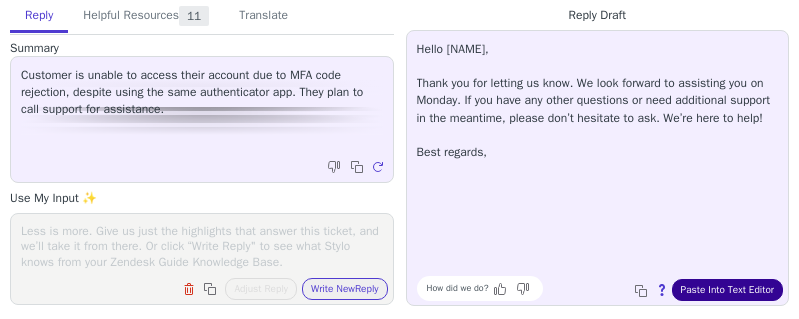 click on "Paste Into Text Editor" at bounding box center [727, 290] 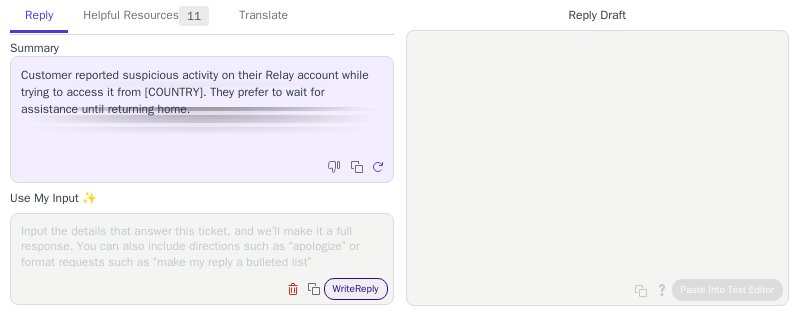 scroll, scrollTop: 0, scrollLeft: 0, axis: both 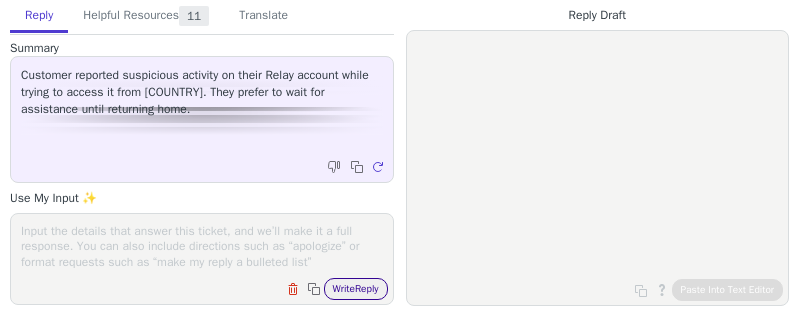 click on "Write  Reply" at bounding box center [356, 289] 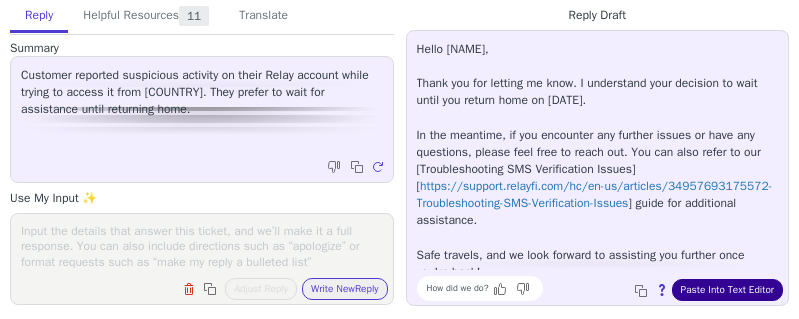 click on "Paste Into Text Editor" at bounding box center [727, 290] 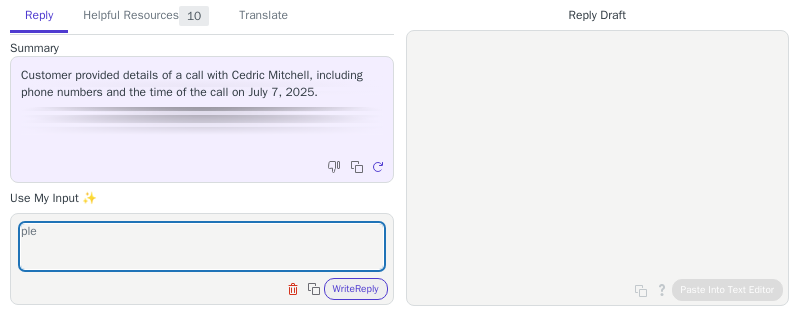scroll, scrollTop: 0, scrollLeft: 0, axis: both 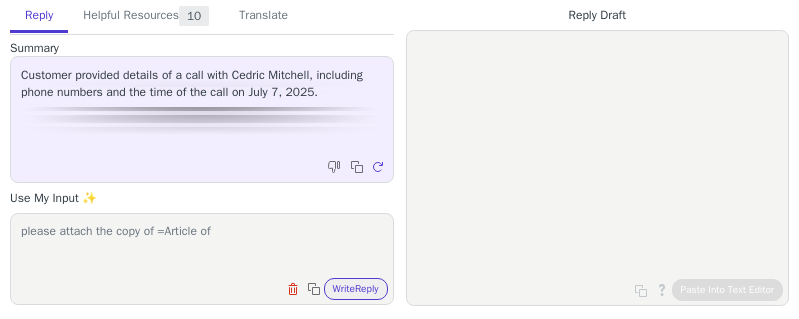 drag, startPoint x: 174, startPoint y: 235, endPoint x: 173, endPoint y: 217, distance: 18.027756 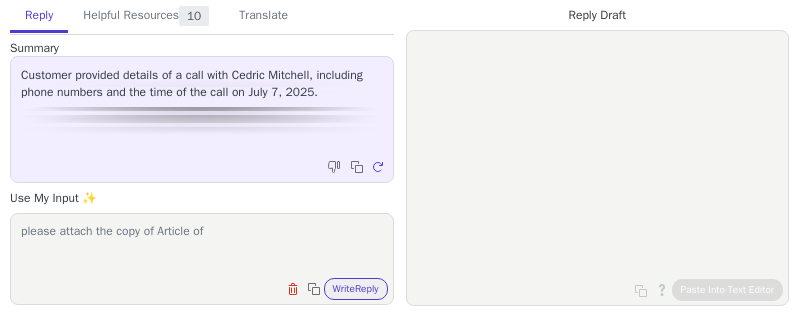 click on "please attach the copy of Article of" at bounding box center [202, 246] 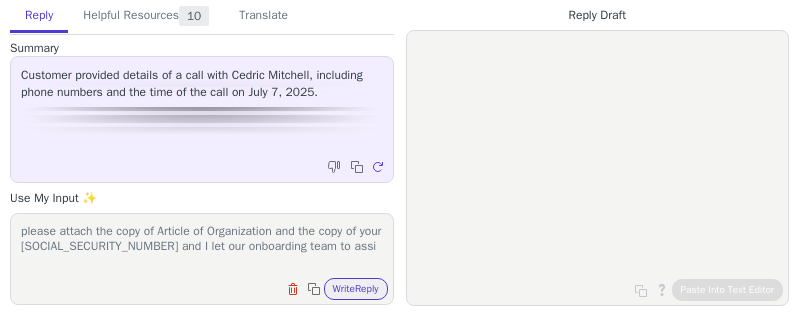scroll, scrollTop: 1, scrollLeft: 0, axis: vertical 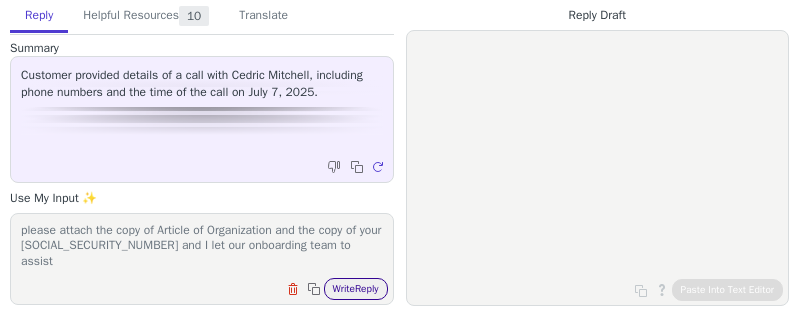 type on "please attach the copy of Article of Organization and the copy of your [SOCIAL_SECURITY_NUMBER] and I let our onboarding team to assist" 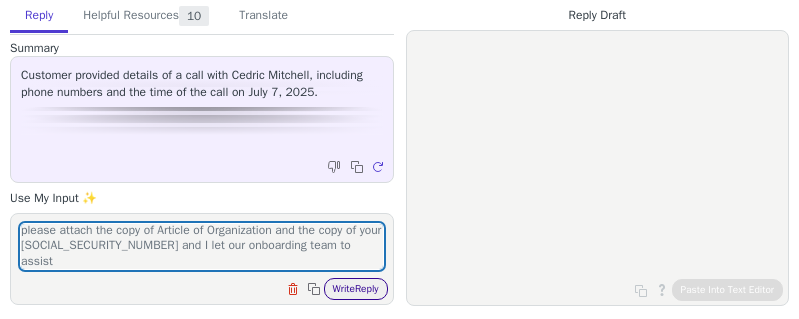 click on "Write  Reply" at bounding box center [356, 289] 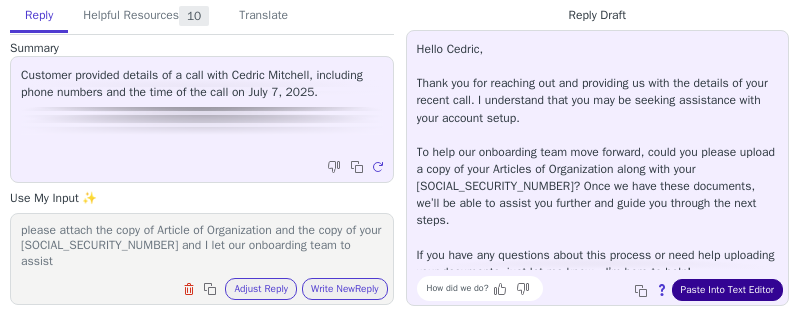 click on "Paste Into Text Editor" at bounding box center [727, 290] 